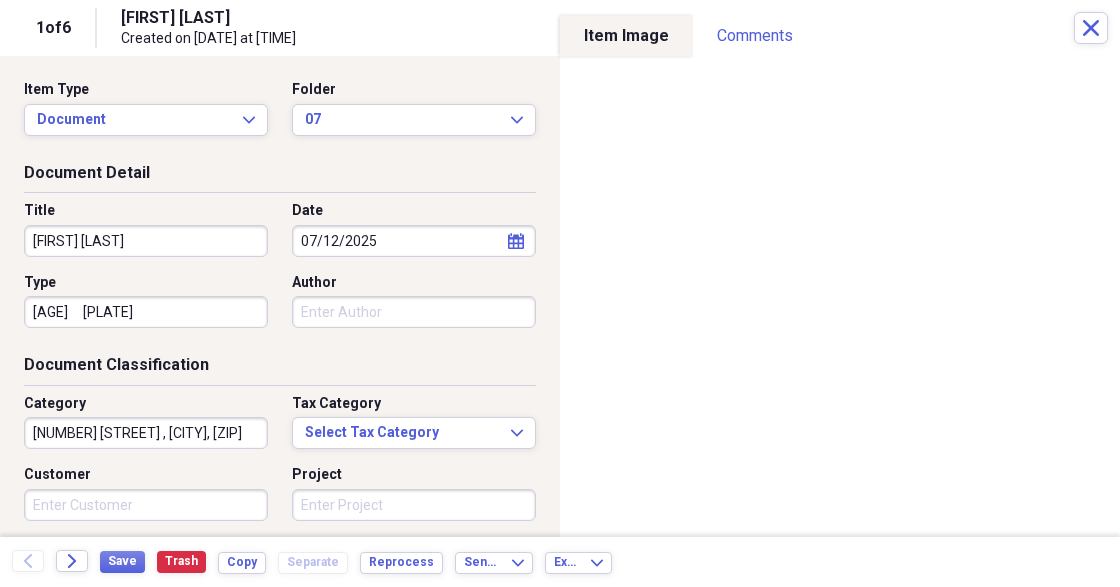 scroll, scrollTop: 0, scrollLeft: 0, axis: both 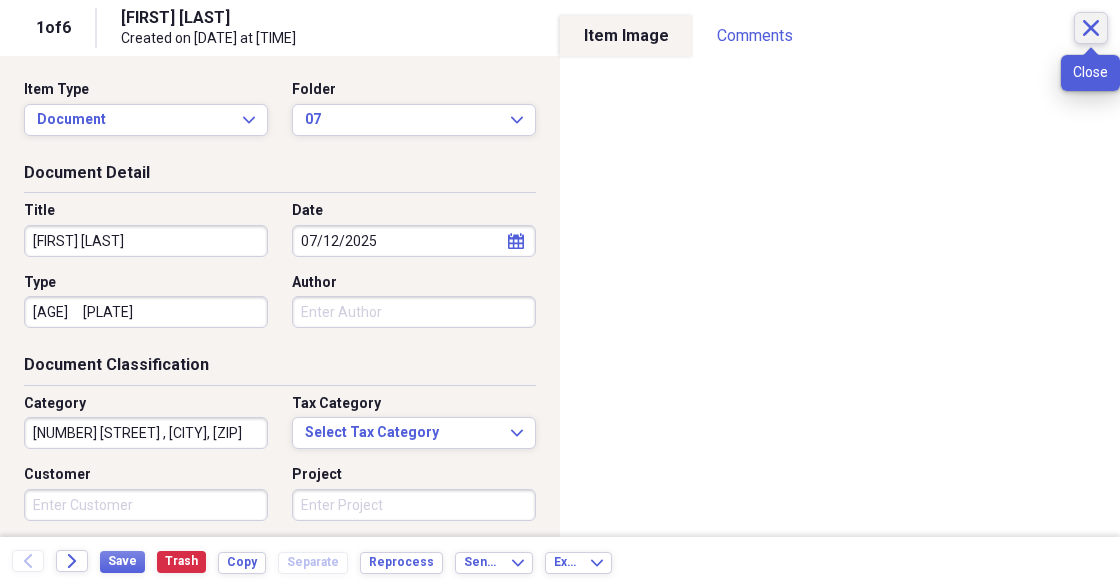 click on "Close" 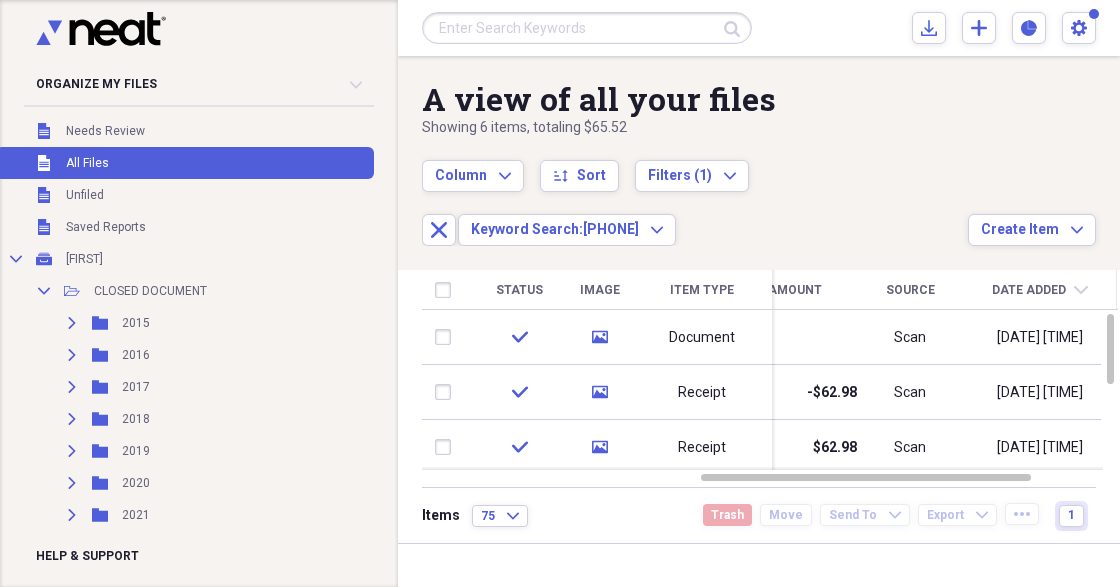 click at bounding box center [587, 28] 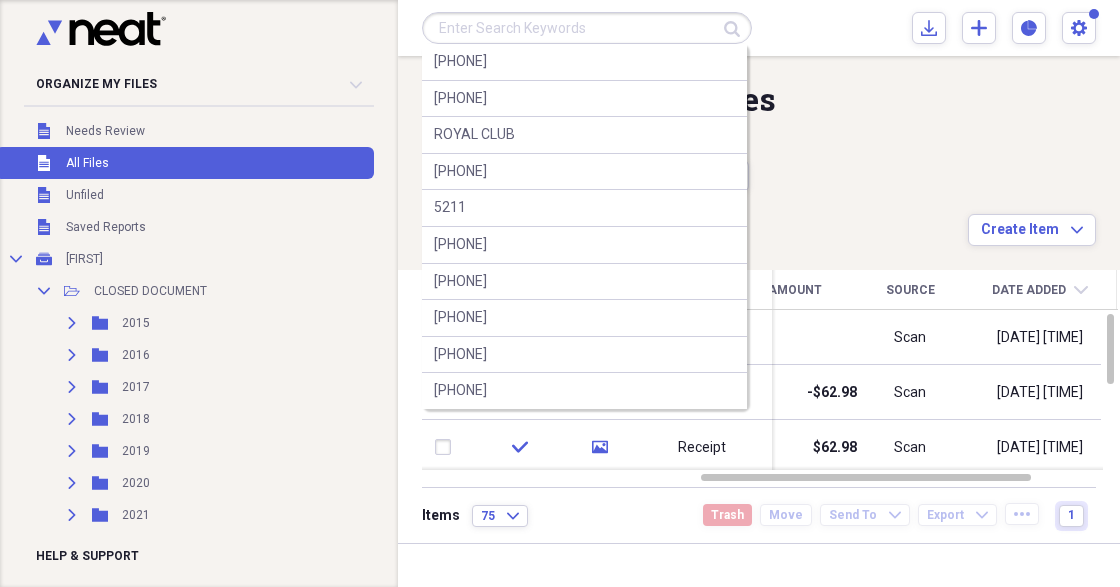 click at bounding box center (587, 28) 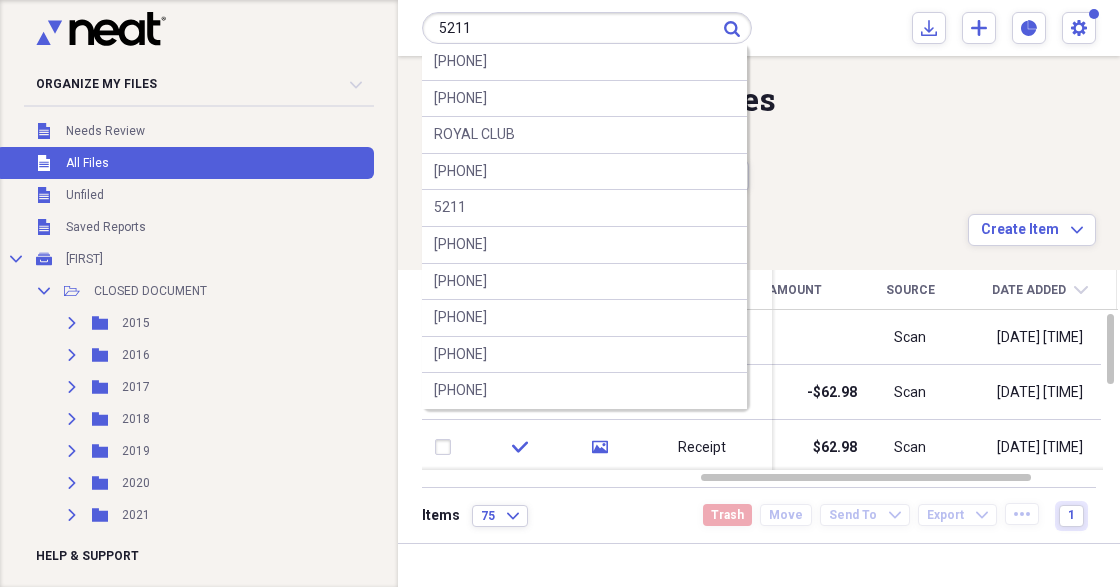 type on "5211" 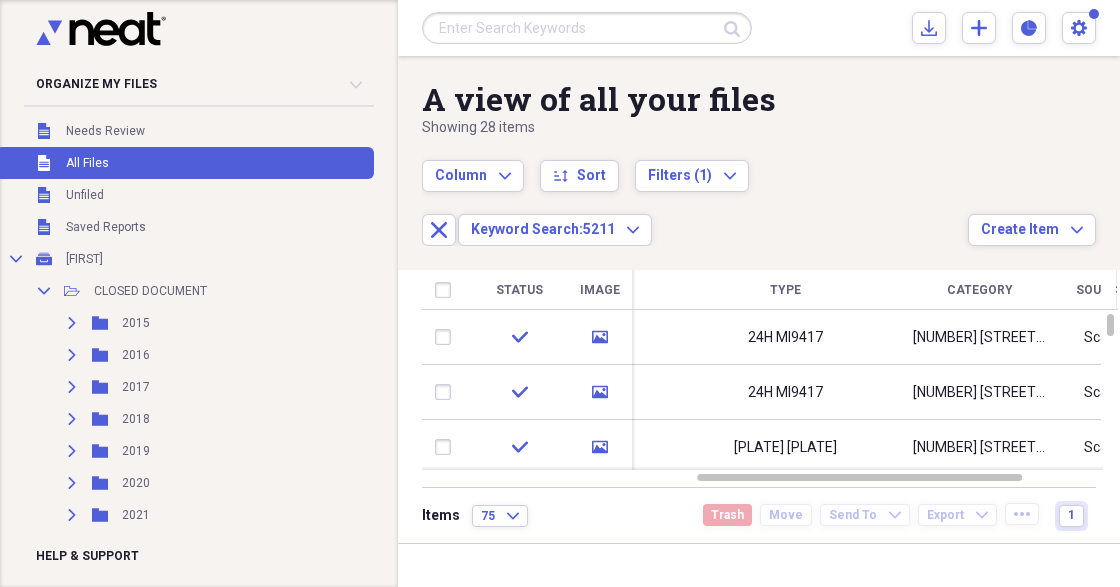 click at bounding box center [587, 28] 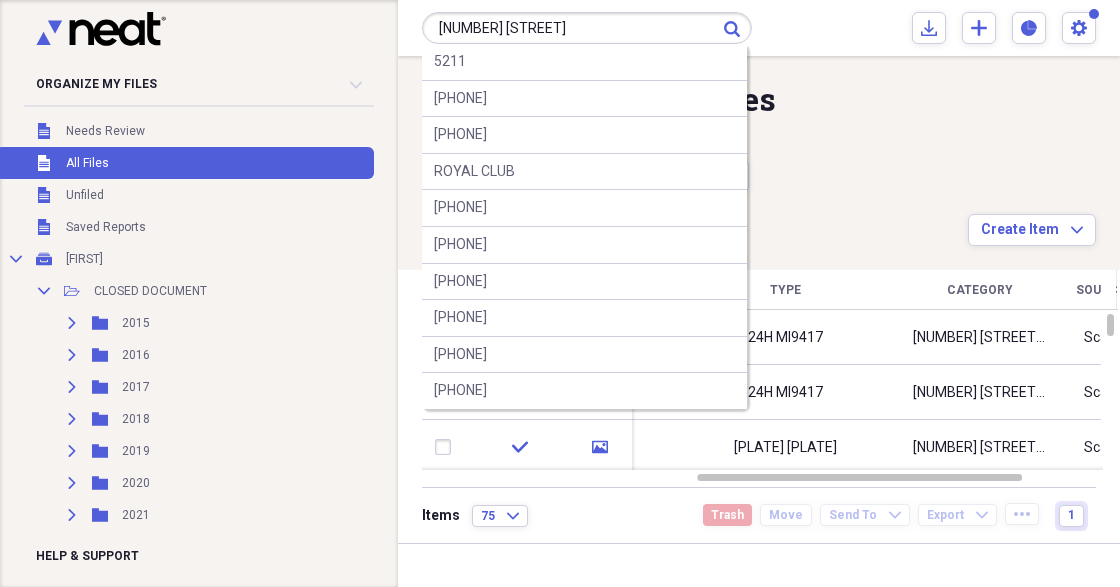 type on "[NUMBER] [STREET]" 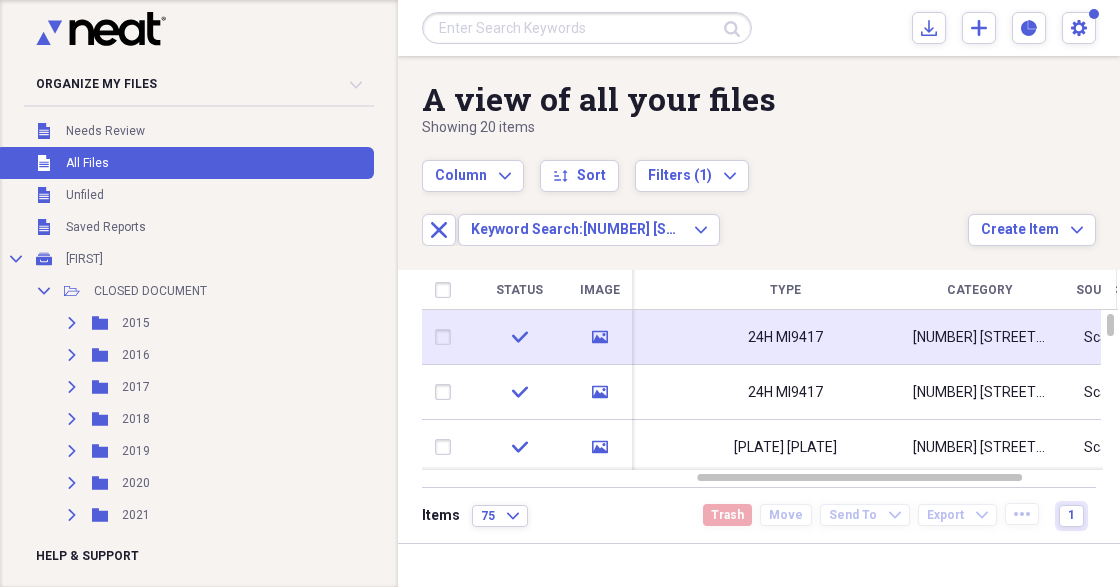 click on "24H        MI9417" at bounding box center (785, 338) 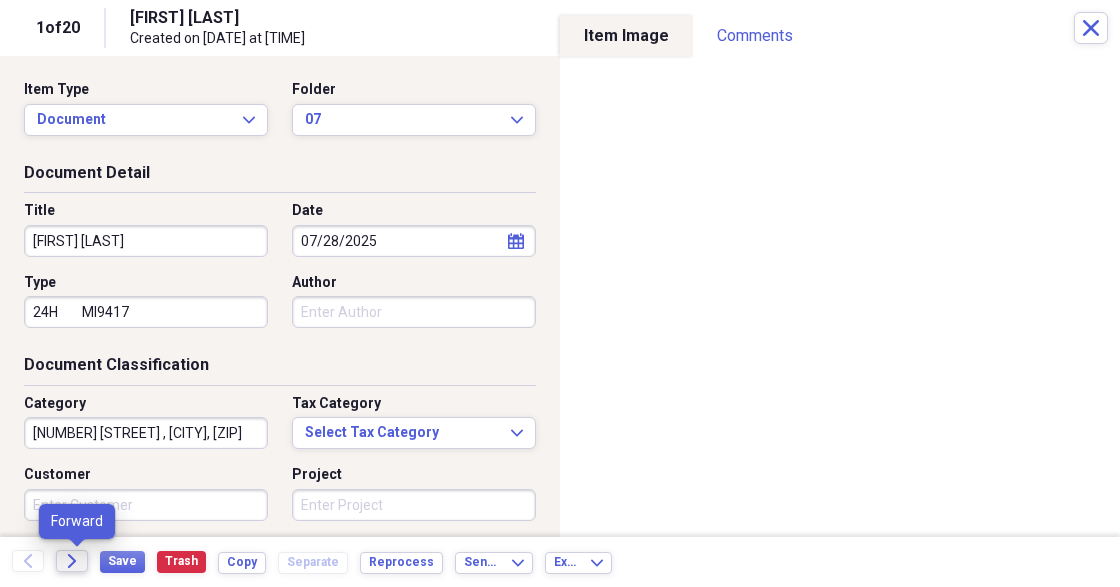 click on "Forward" 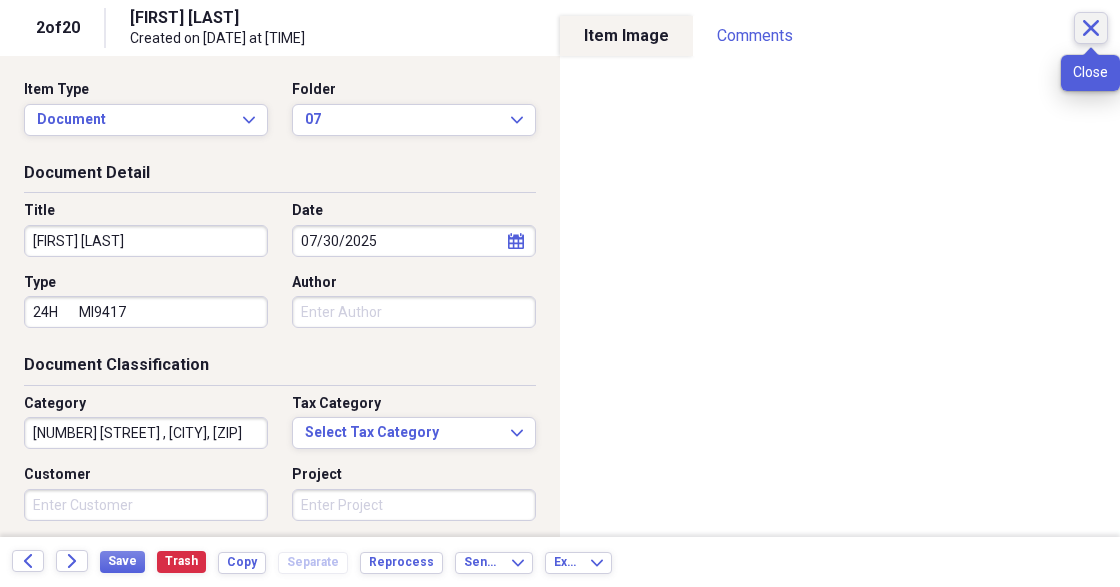 click 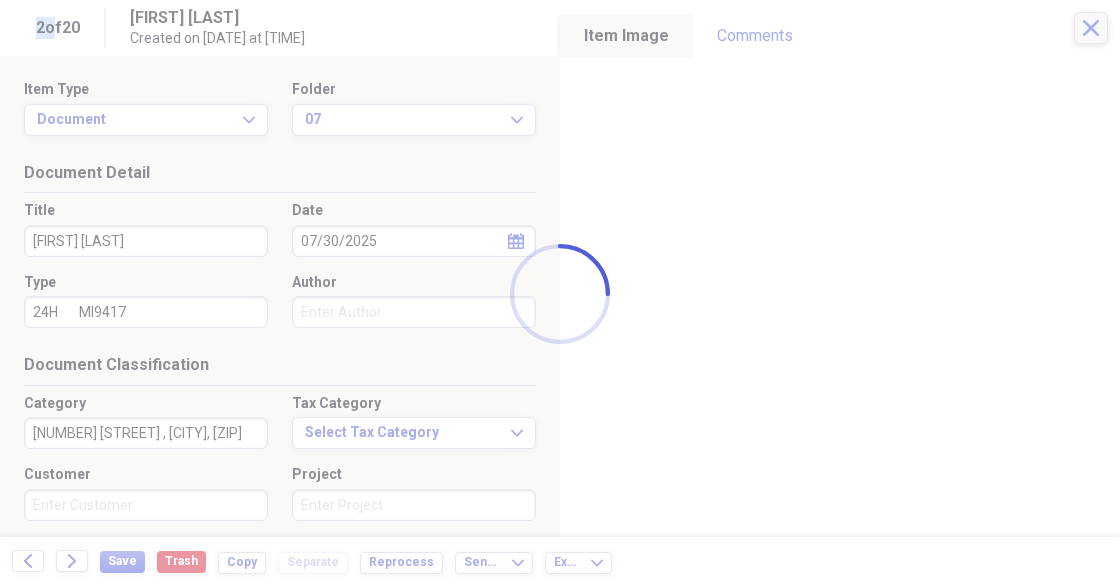 click at bounding box center (560, 293) 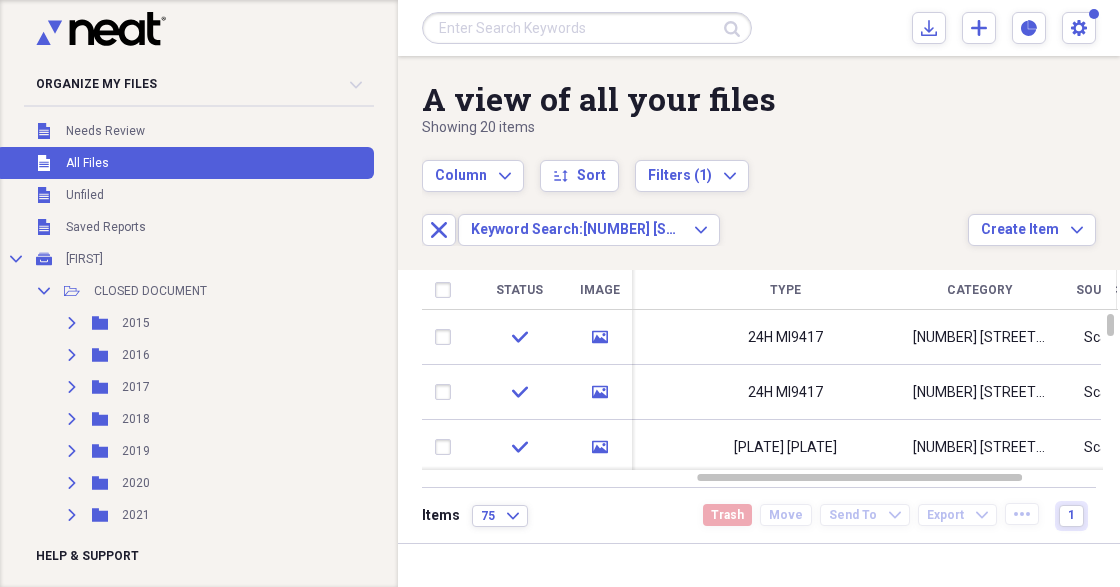 click at bounding box center [587, 28] 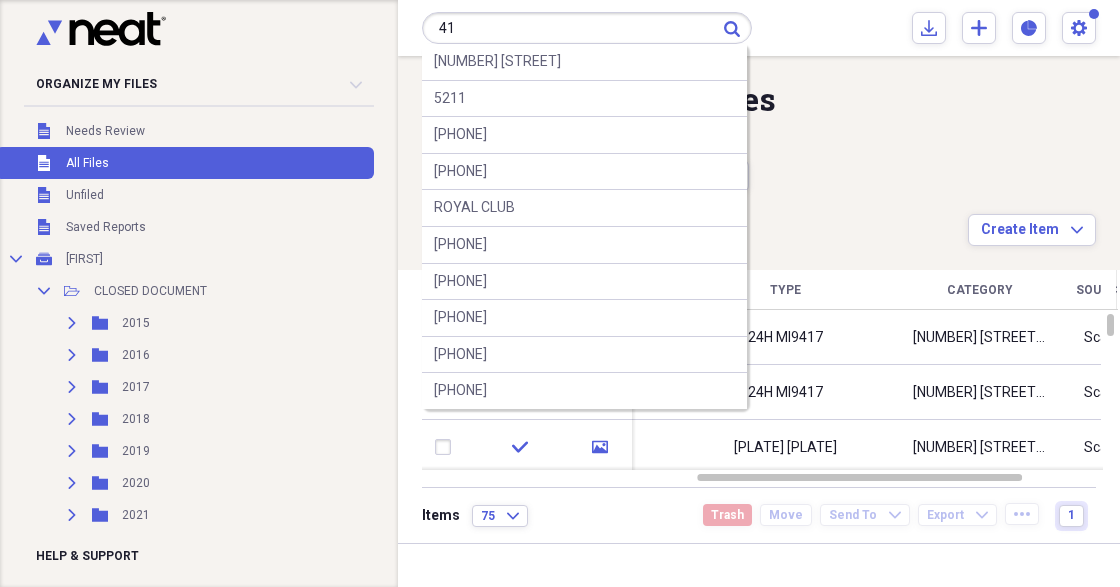 type on "4" 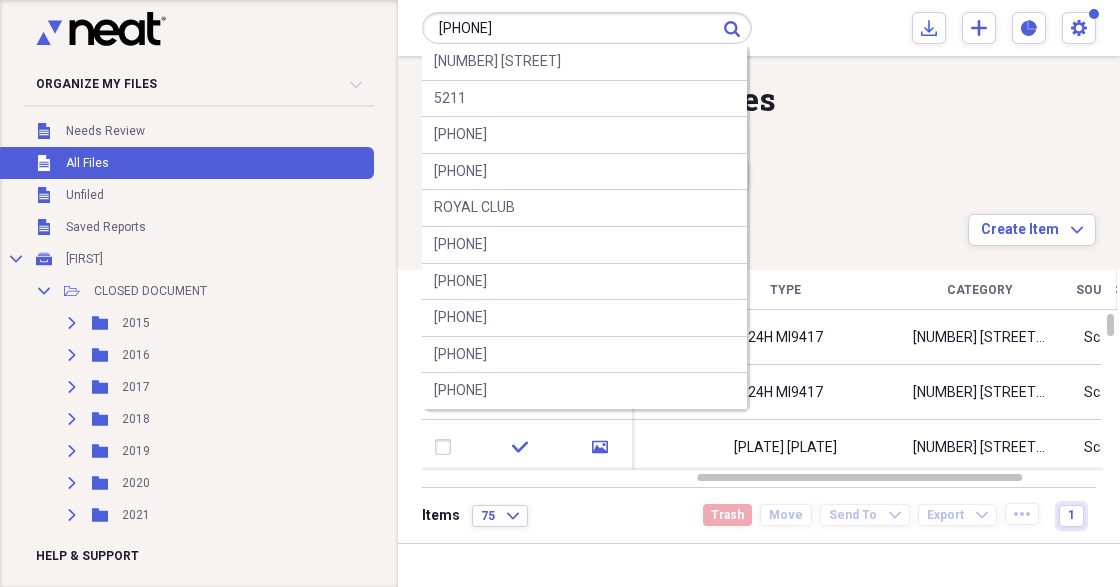 type on "[PHONE]" 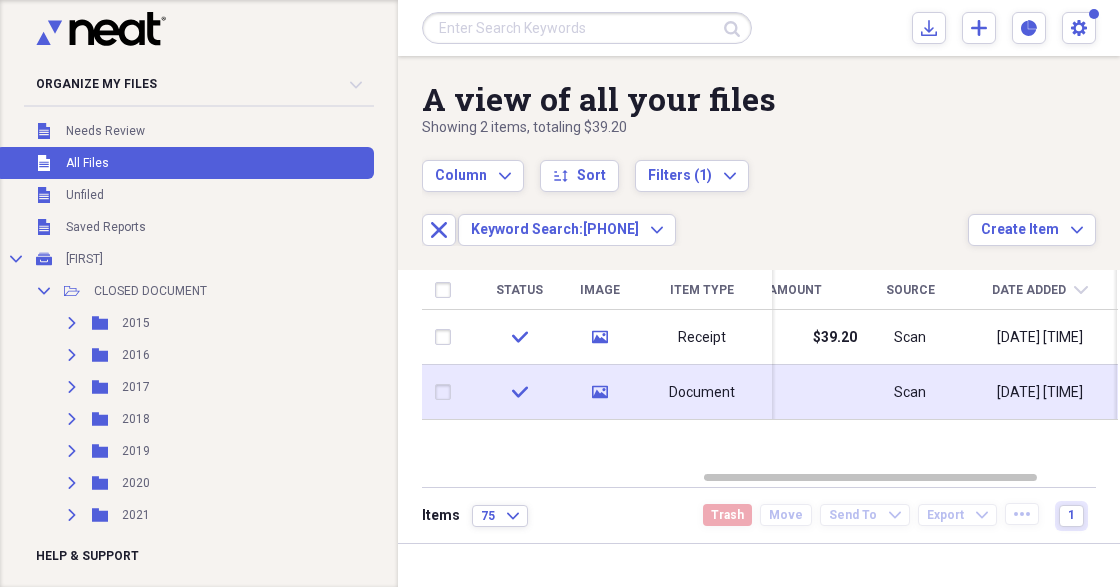 click on "Document" at bounding box center [702, 393] 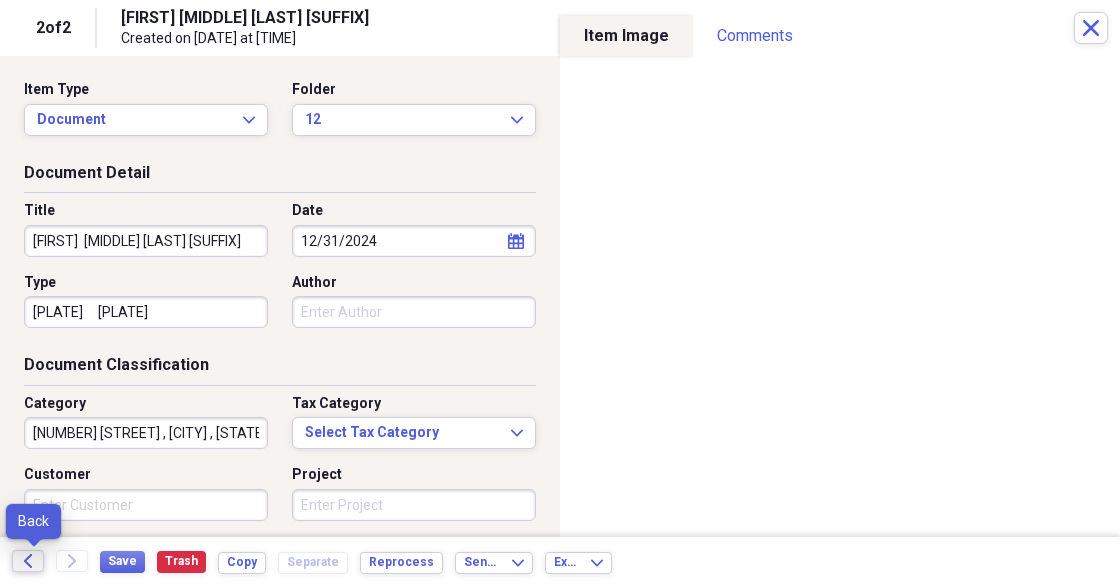 click on "Back" 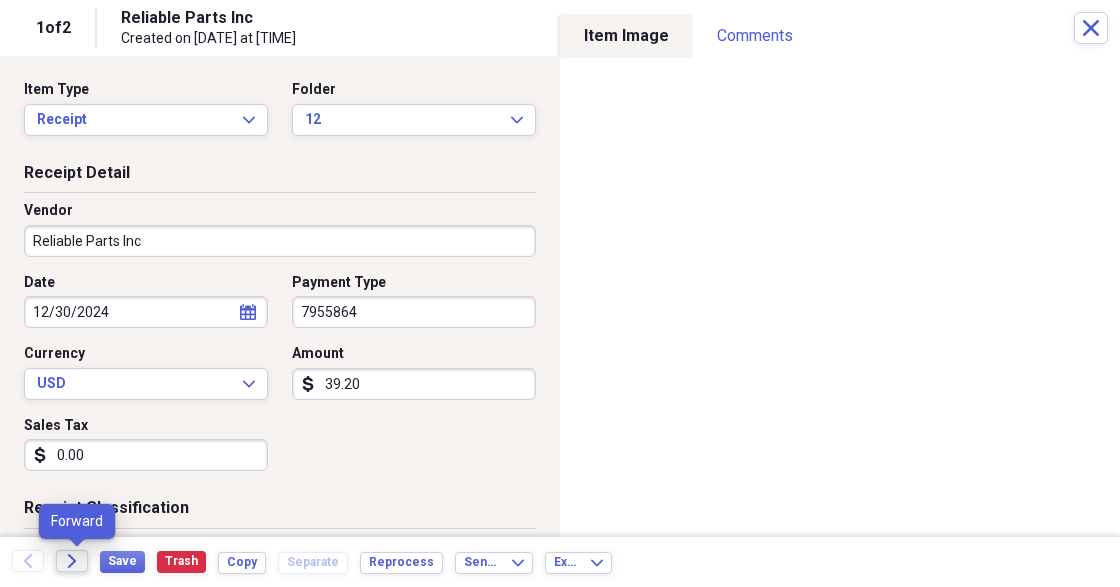 click on "Forward" 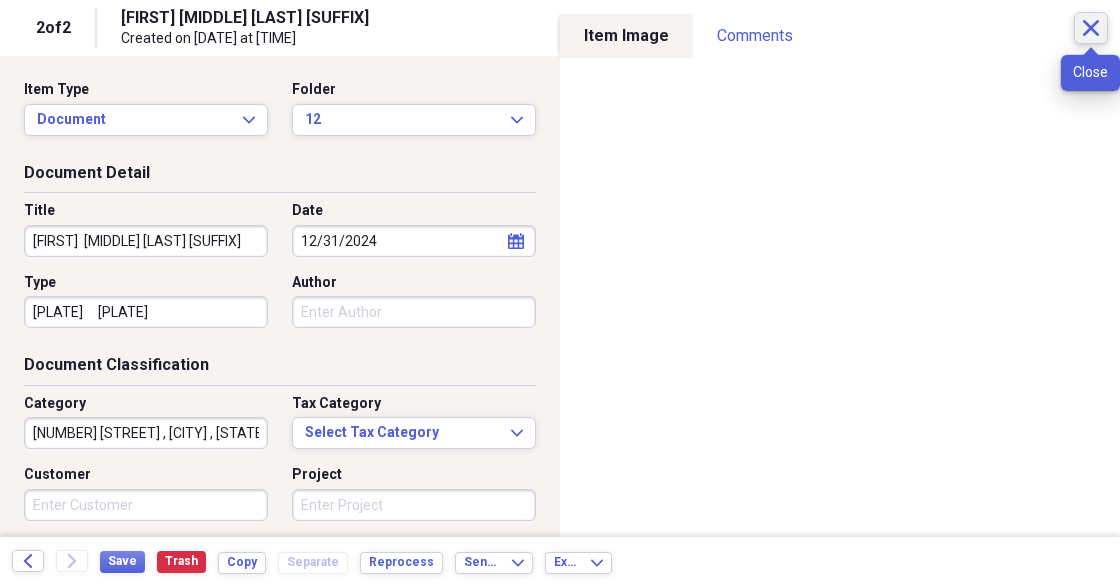 click on "Close" 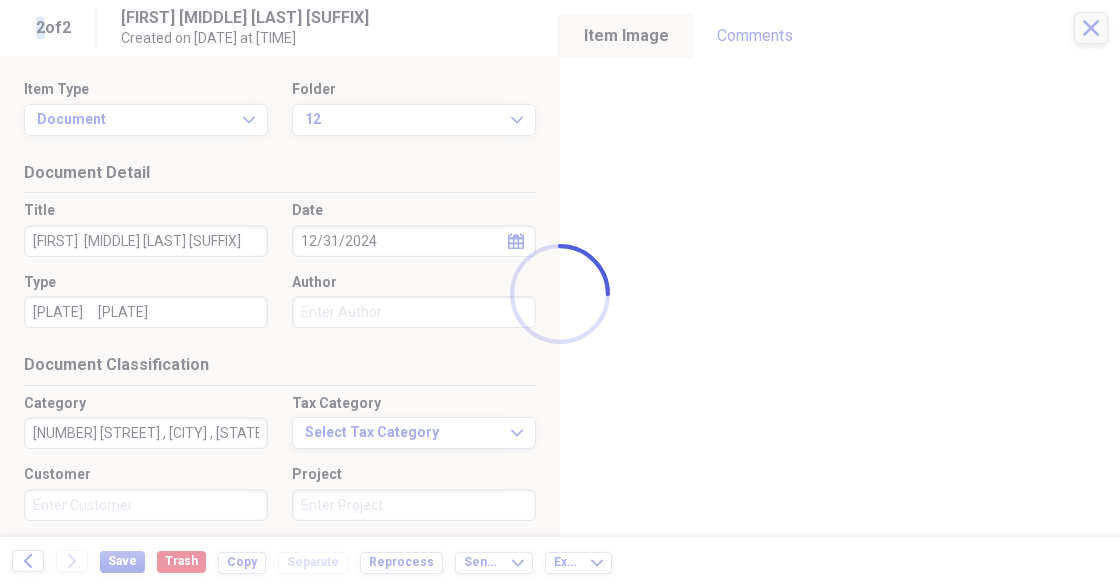 click at bounding box center (560, 293) 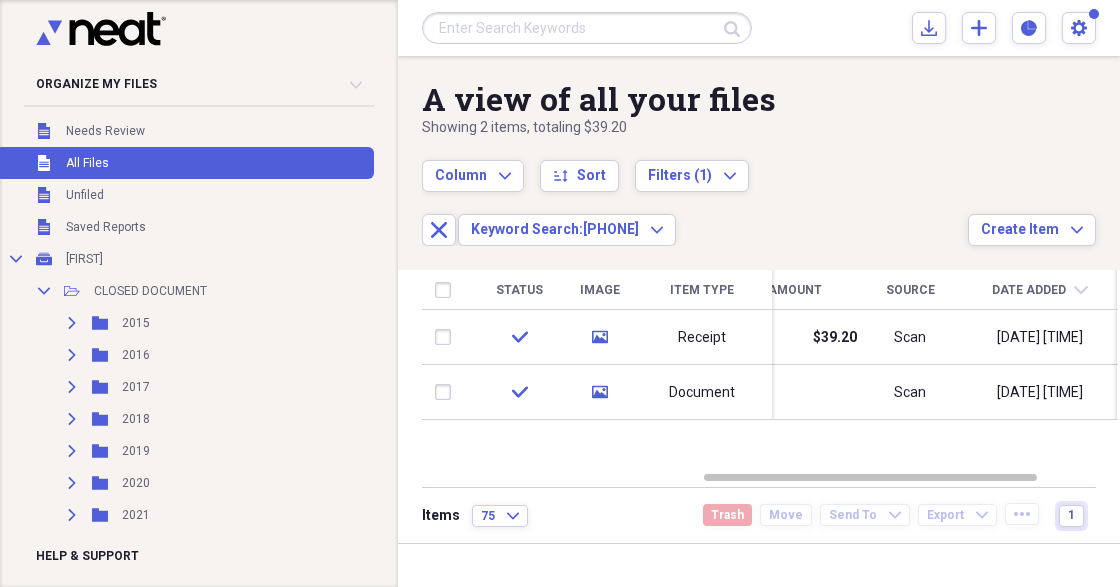 click at bounding box center [587, 28] 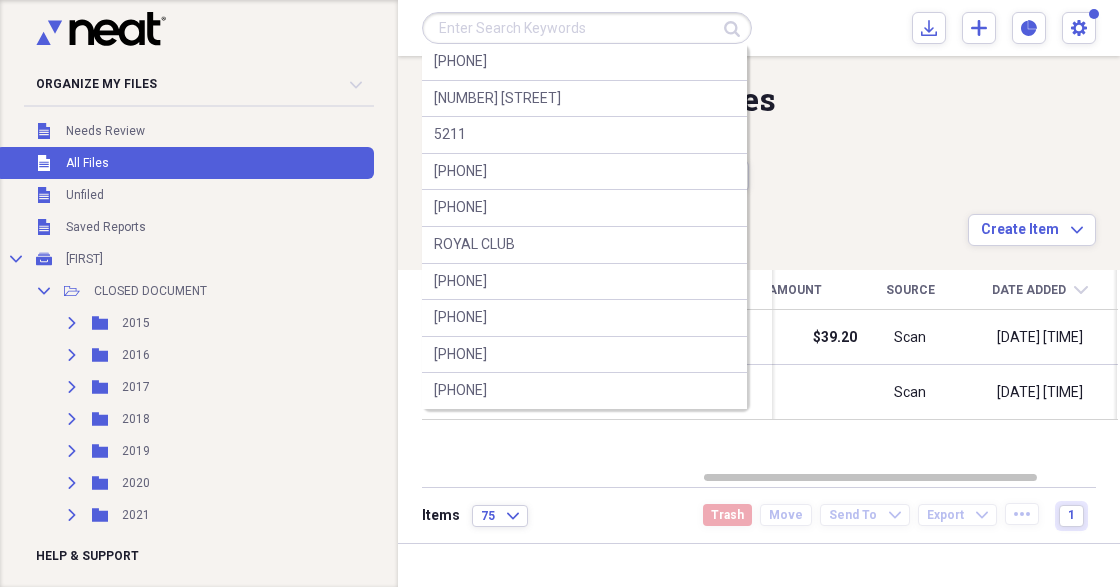 type on "0" 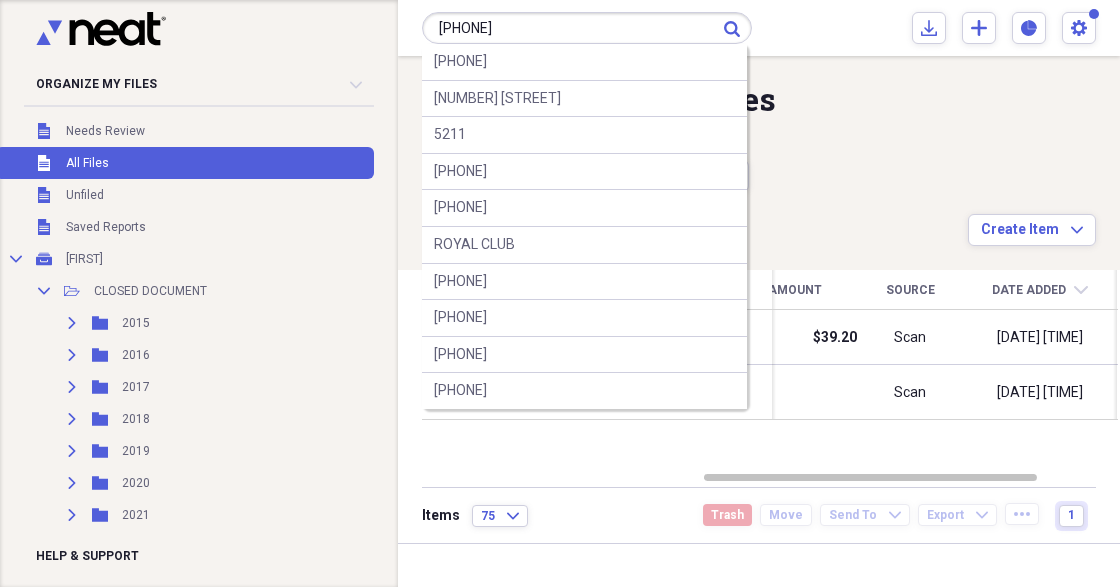 type on "[PHONE]" 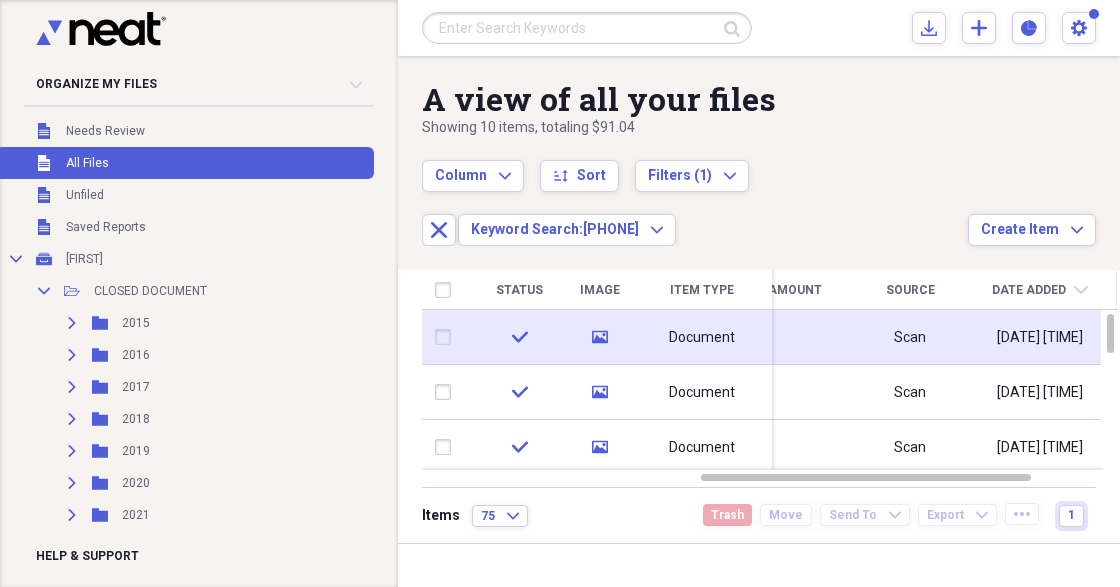 click on "Document" at bounding box center [702, 338] 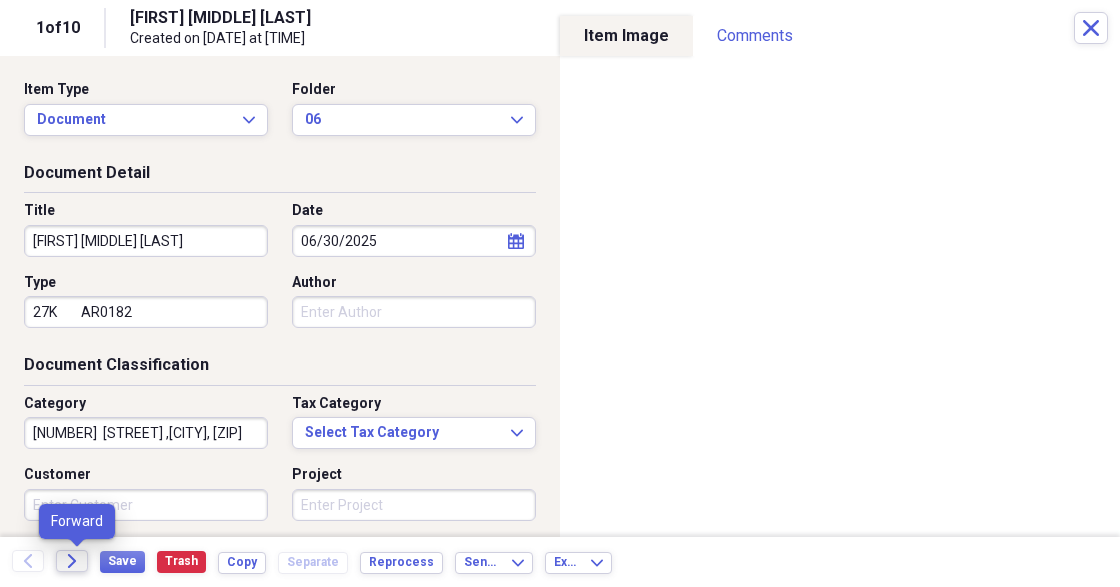 click 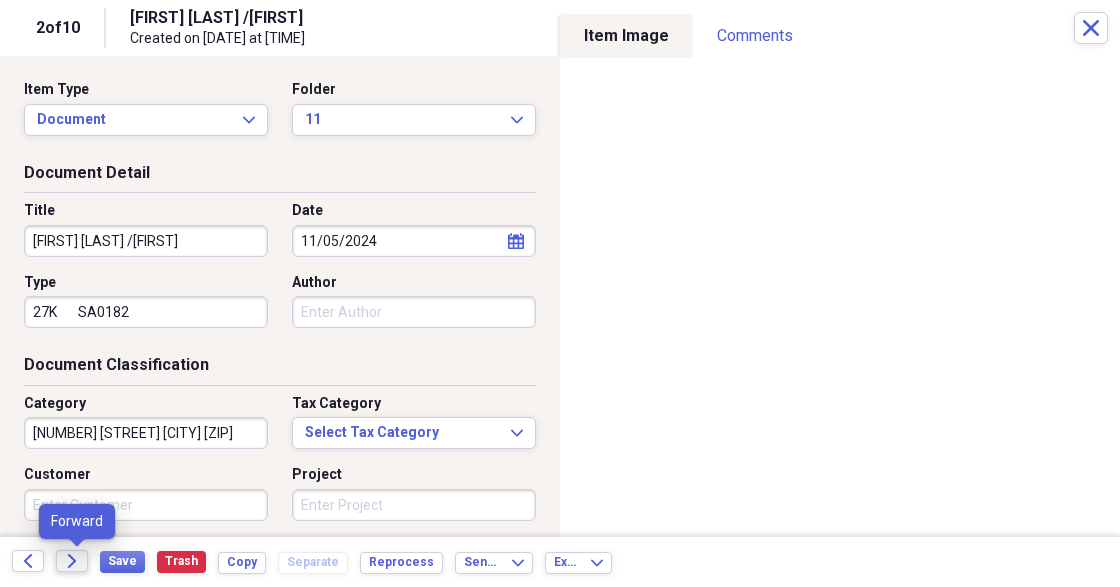 click on "Forward" 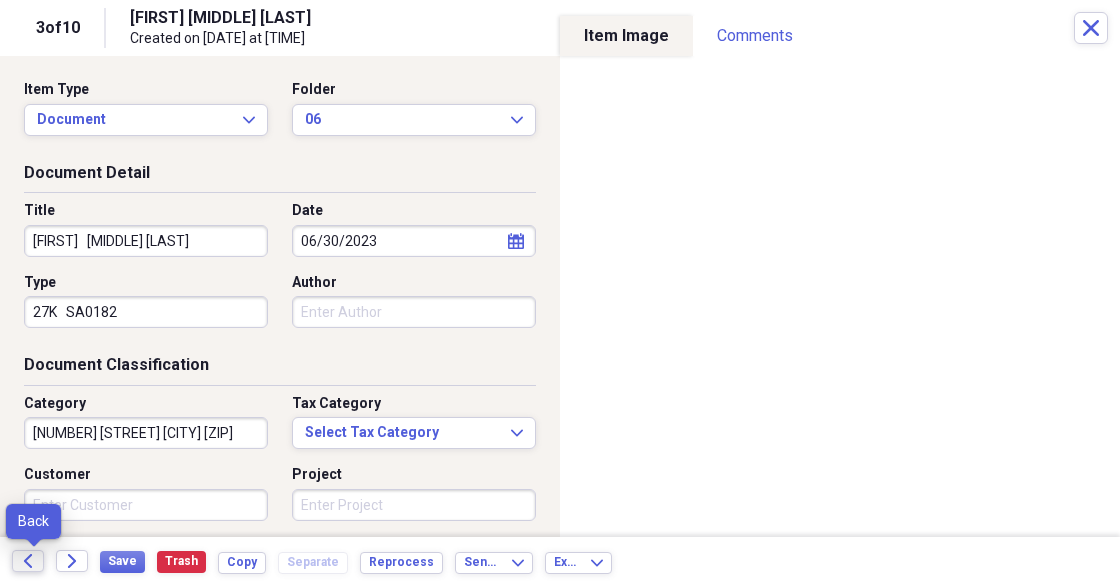 click 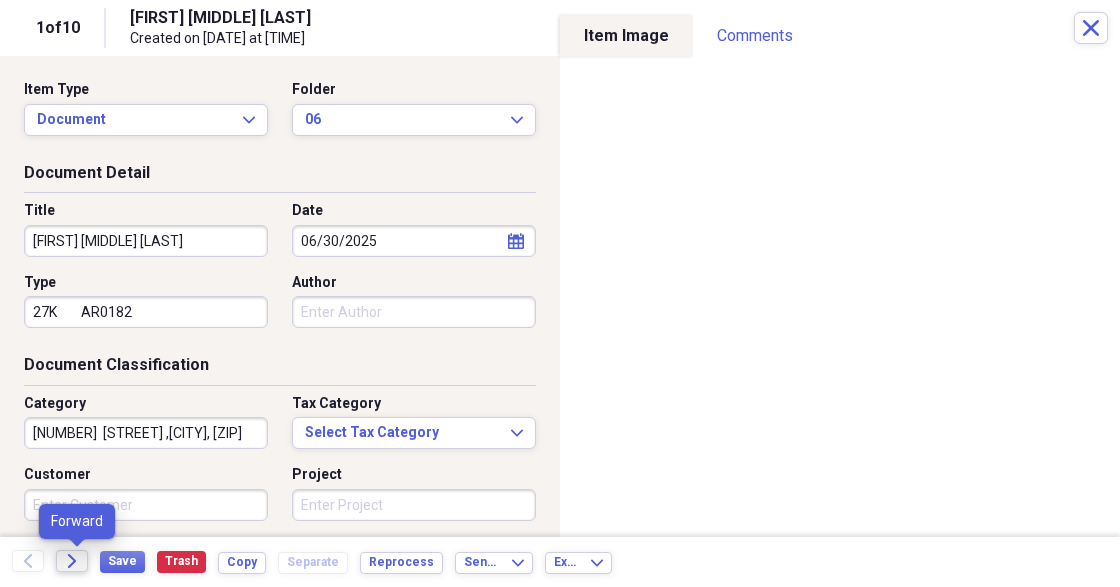 click 